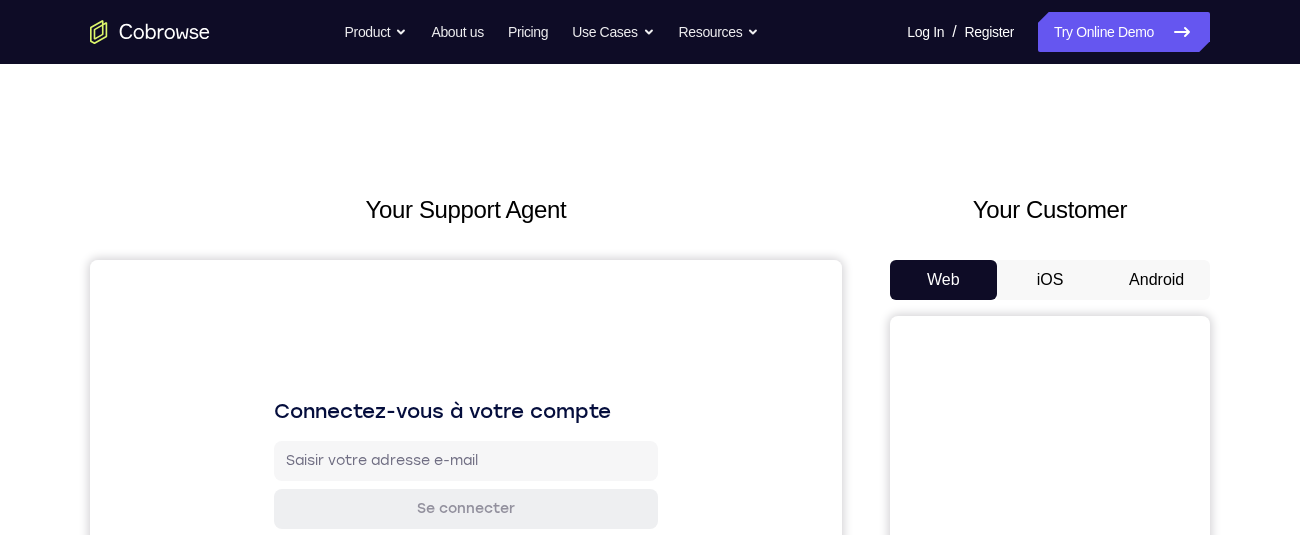 scroll, scrollTop: 0, scrollLeft: 0, axis: both 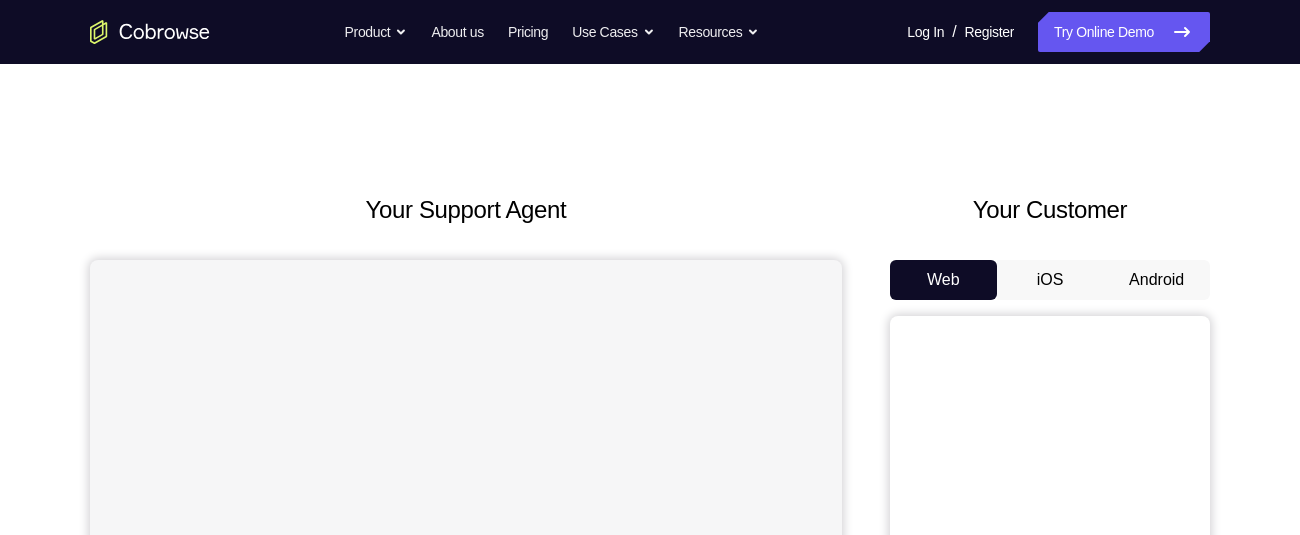 click on "Android" at bounding box center [1156, 280] 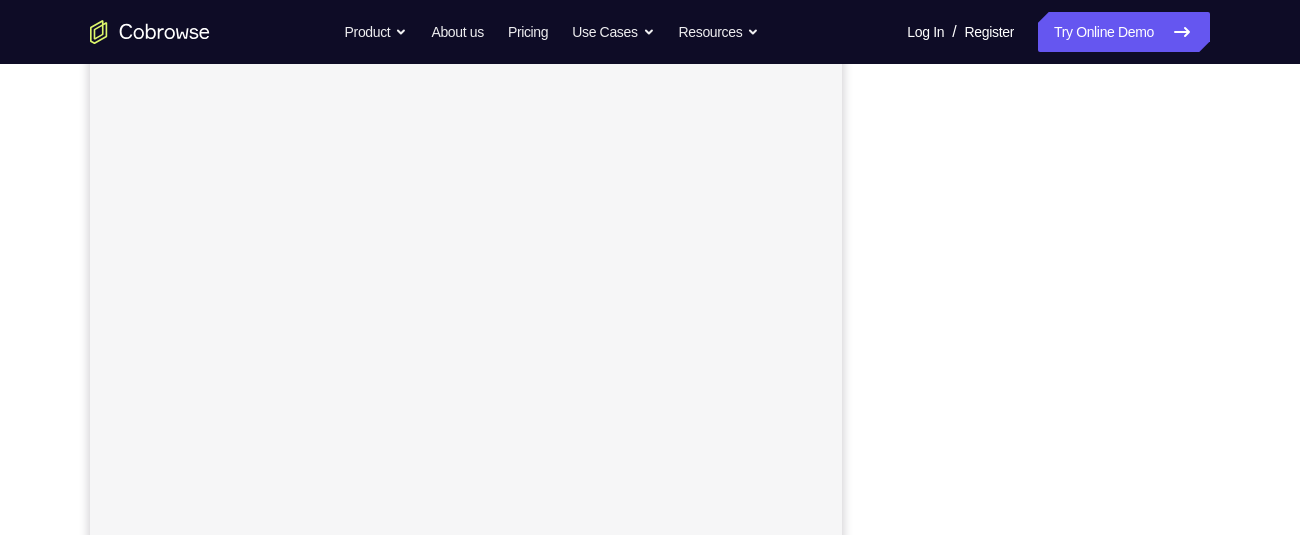 scroll, scrollTop: 199, scrollLeft: 0, axis: vertical 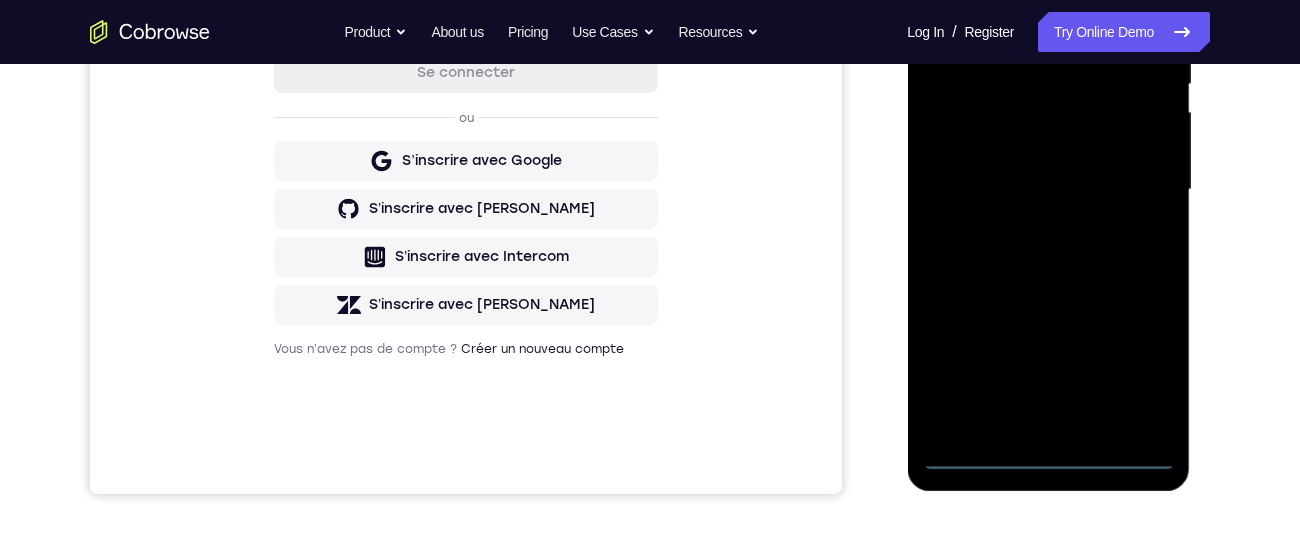 click at bounding box center (1048, 190) 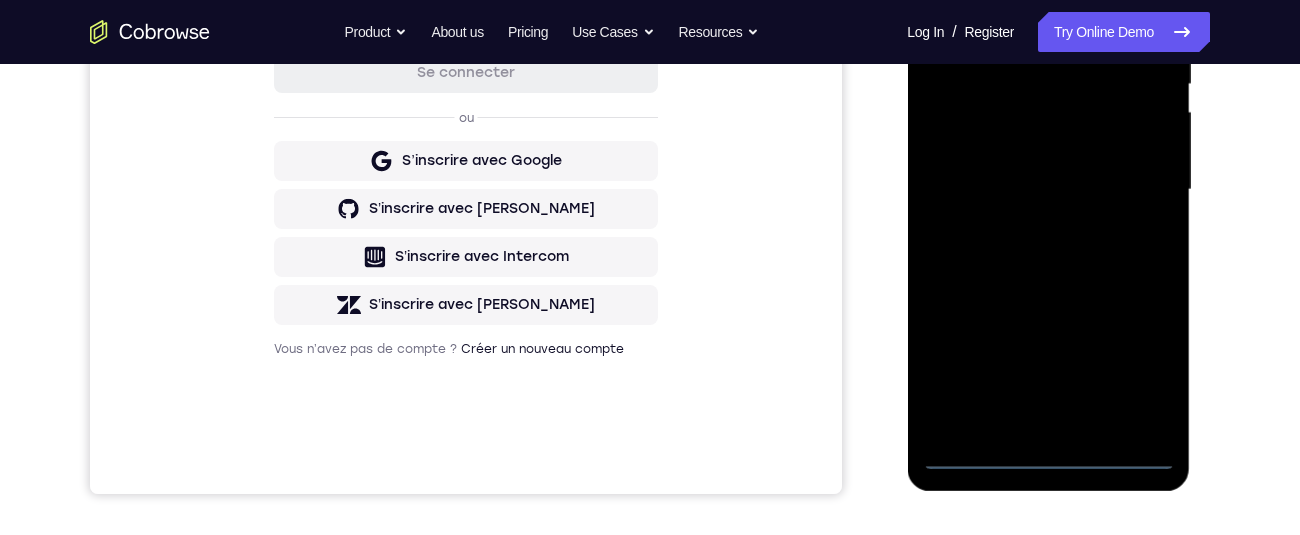 click at bounding box center (1048, 190) 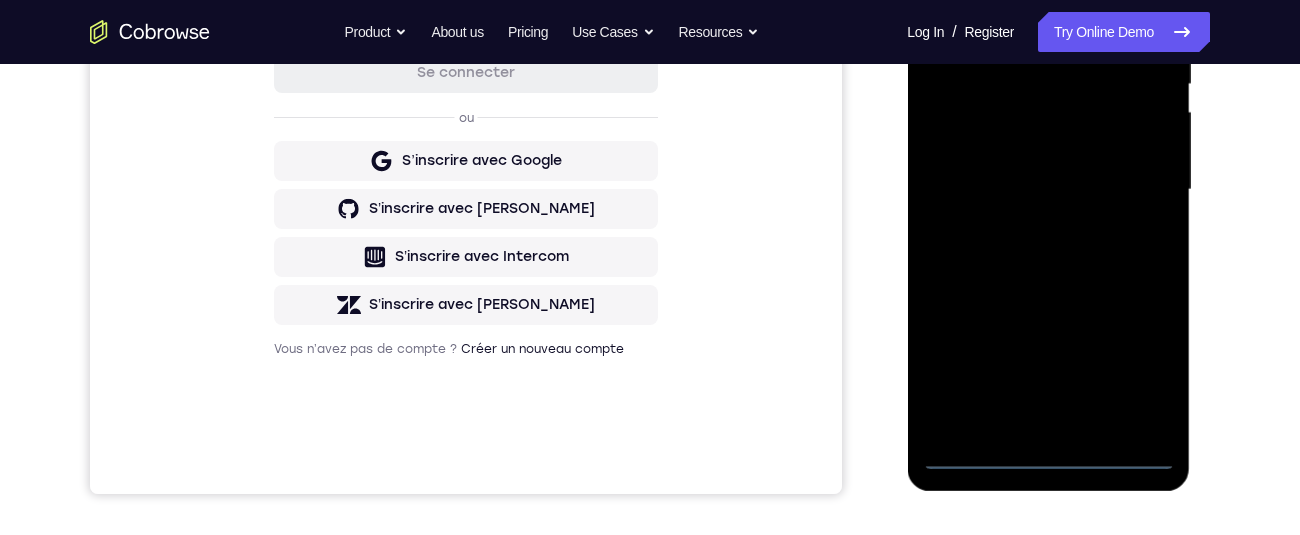scroll, scrollTop: 256, scrollLeft: 0, axis: vertical 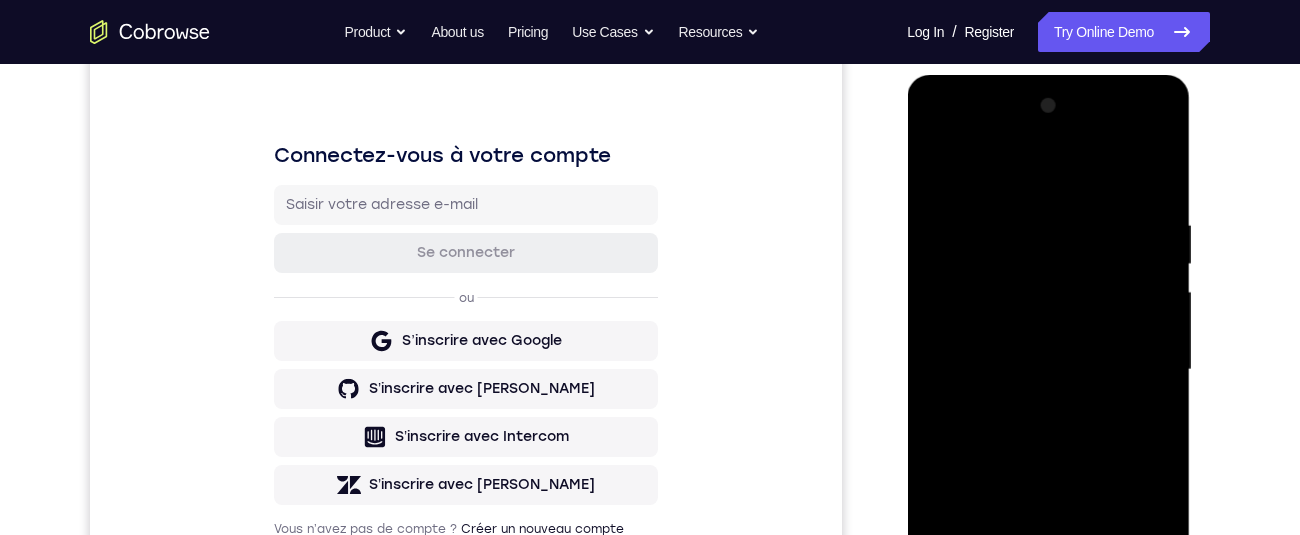 click at bounding box center (1048, 370) 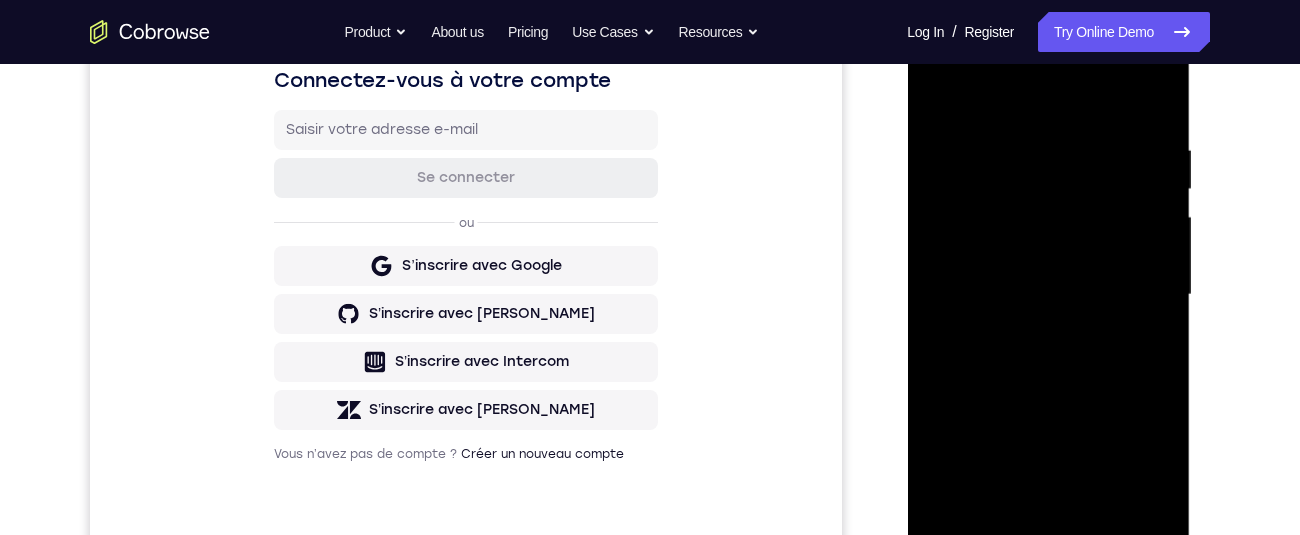 click at bounding box center [1048, 295] 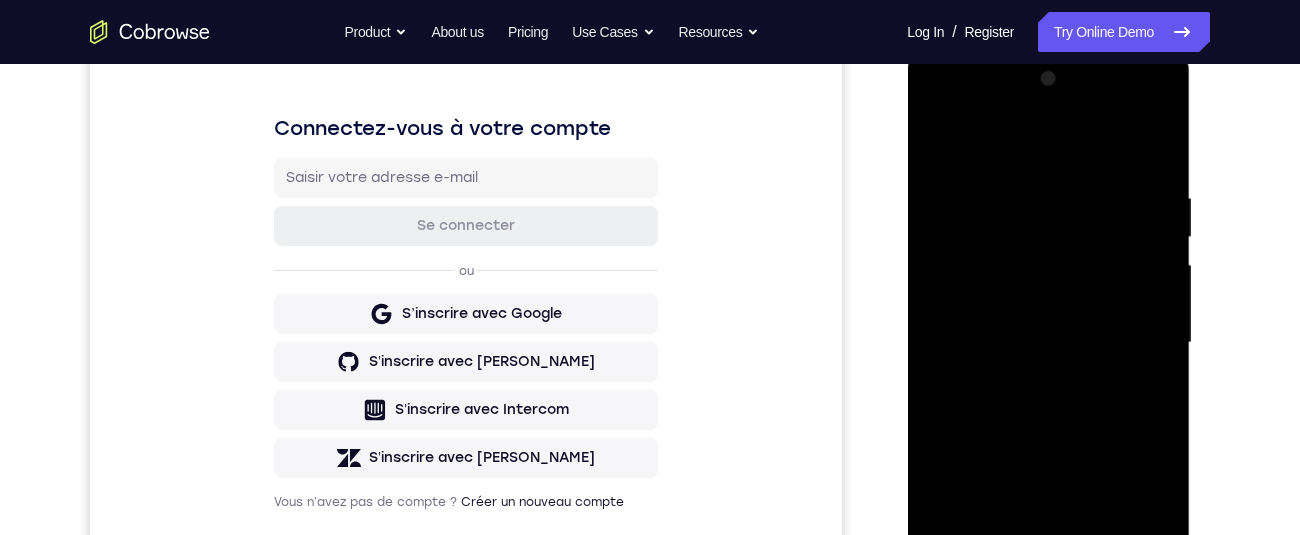 click at bounding box center (1048, 343) 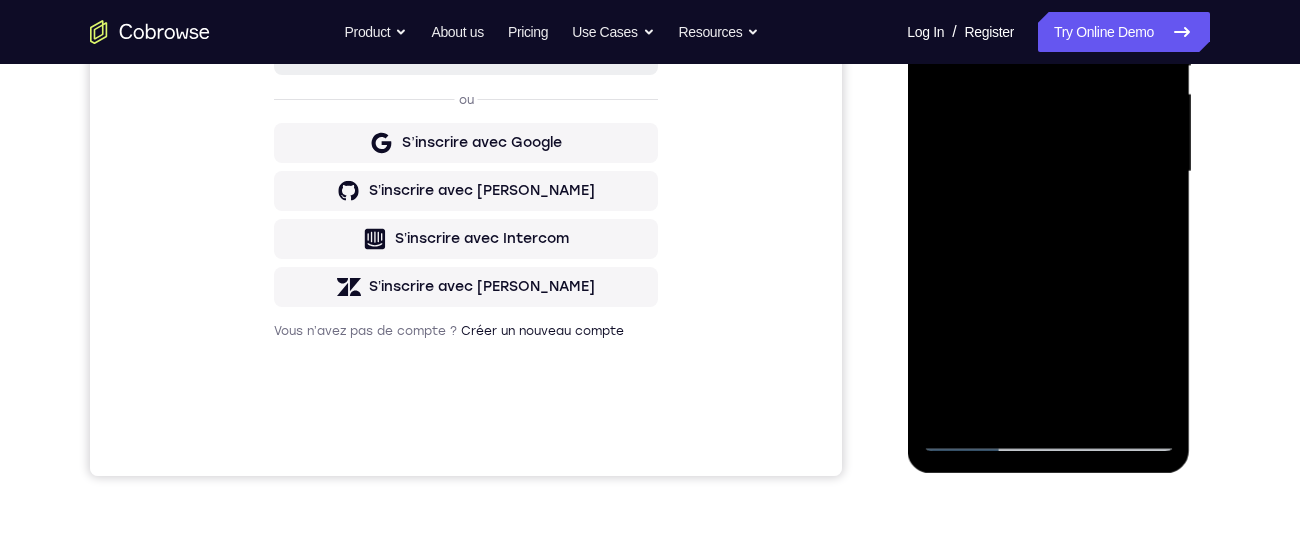 click at bounding box center [1048, 172] 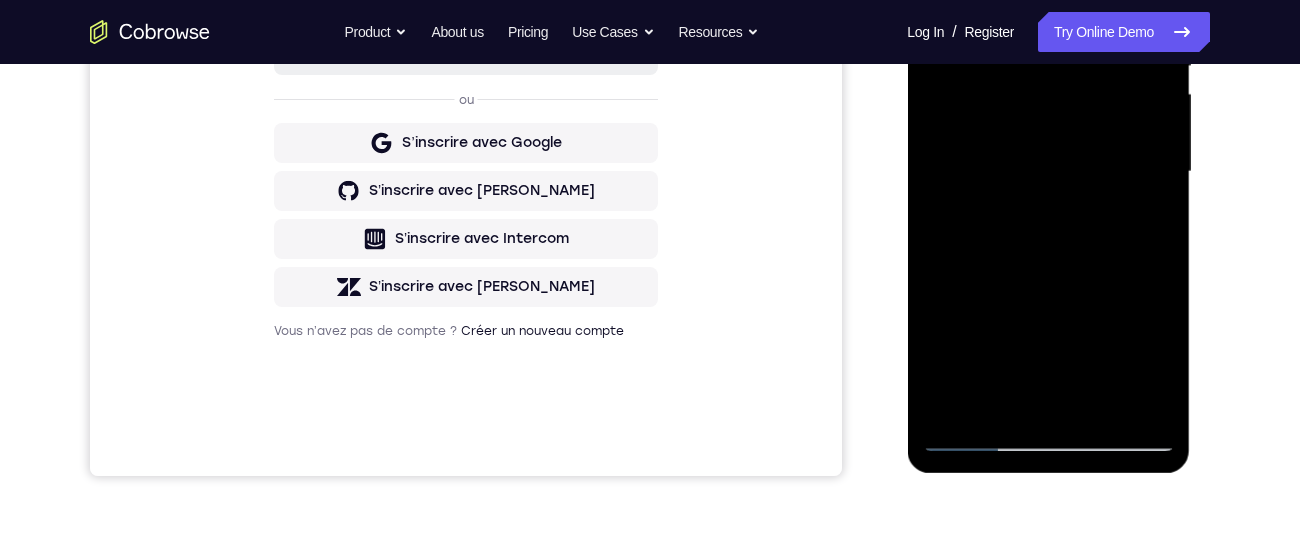 click at bounding box center (1048, 172) 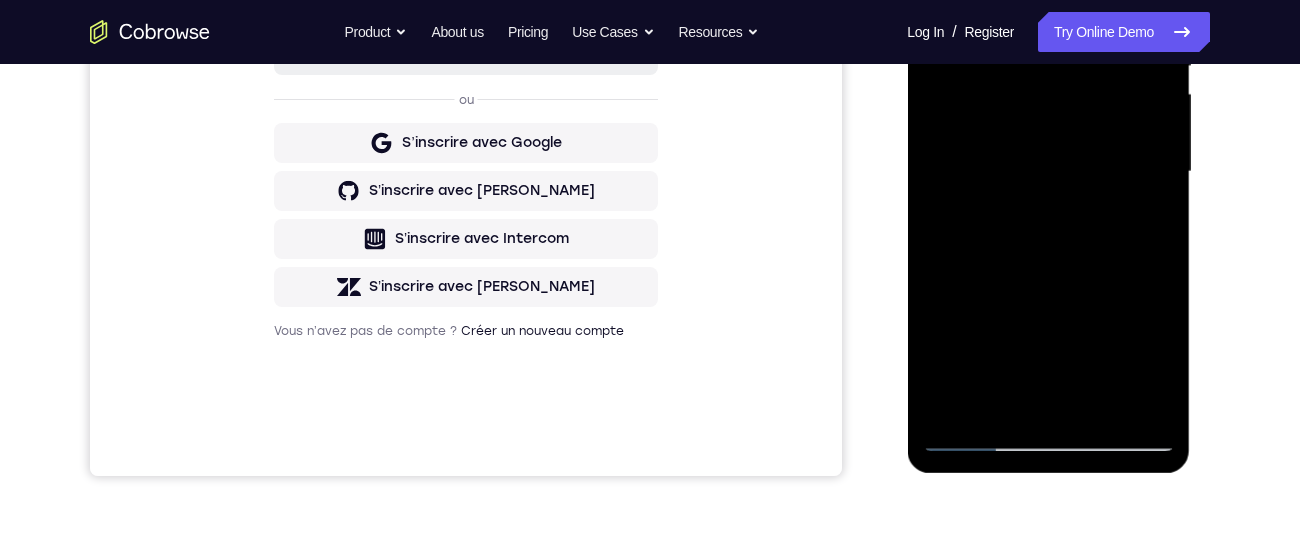 click at bounding box center [1048, 172] 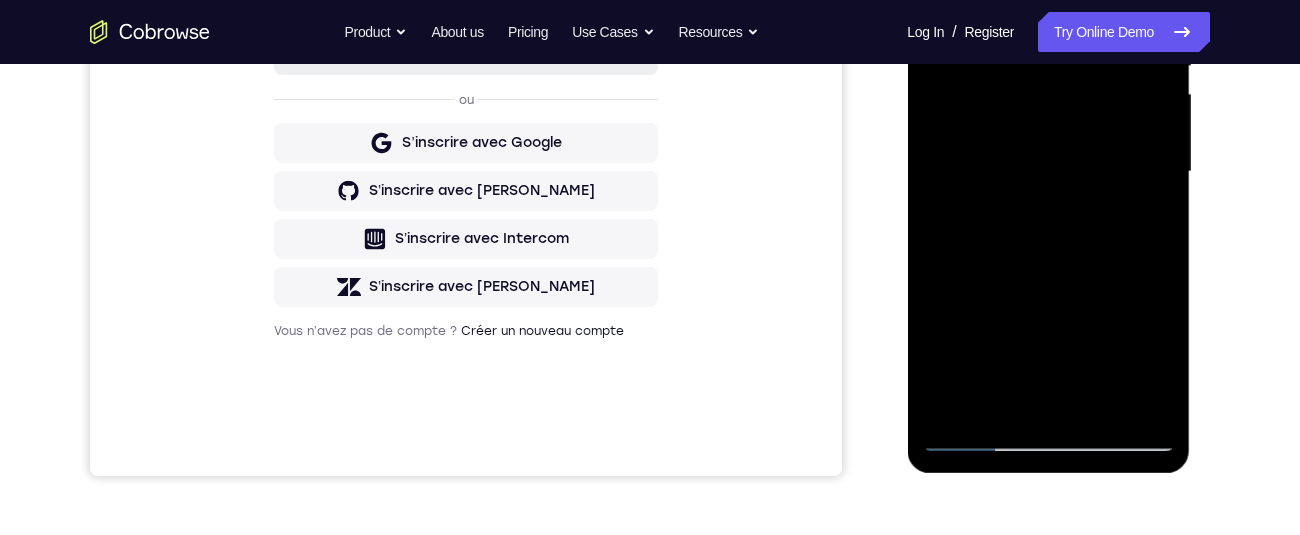 click at bounding box center (1048, 172) 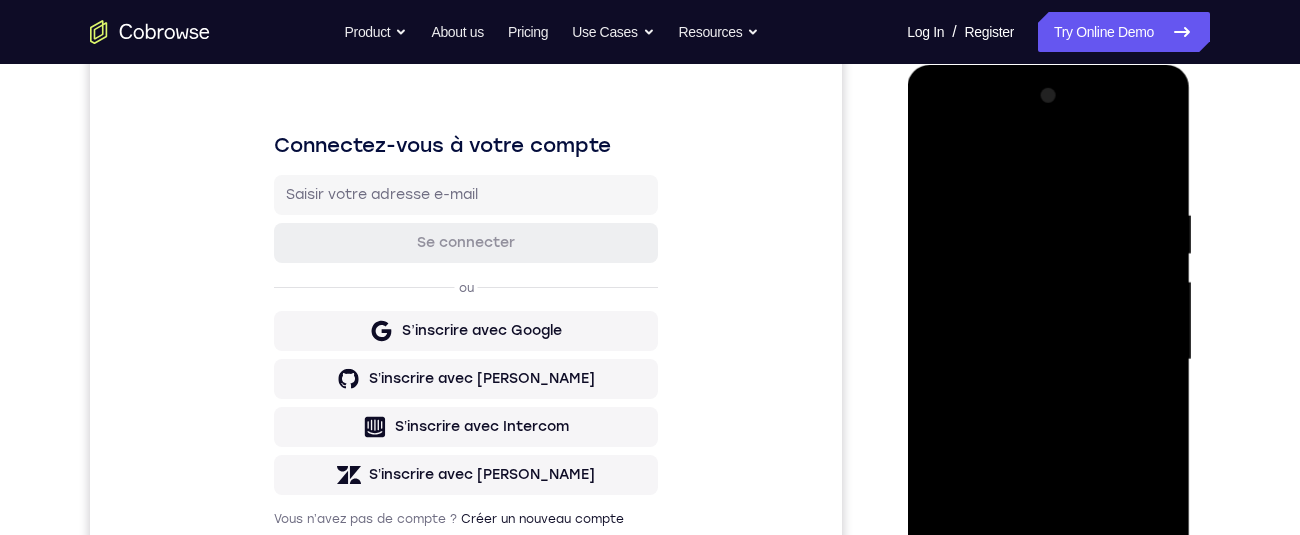 click at bounding box center [1048, 360] 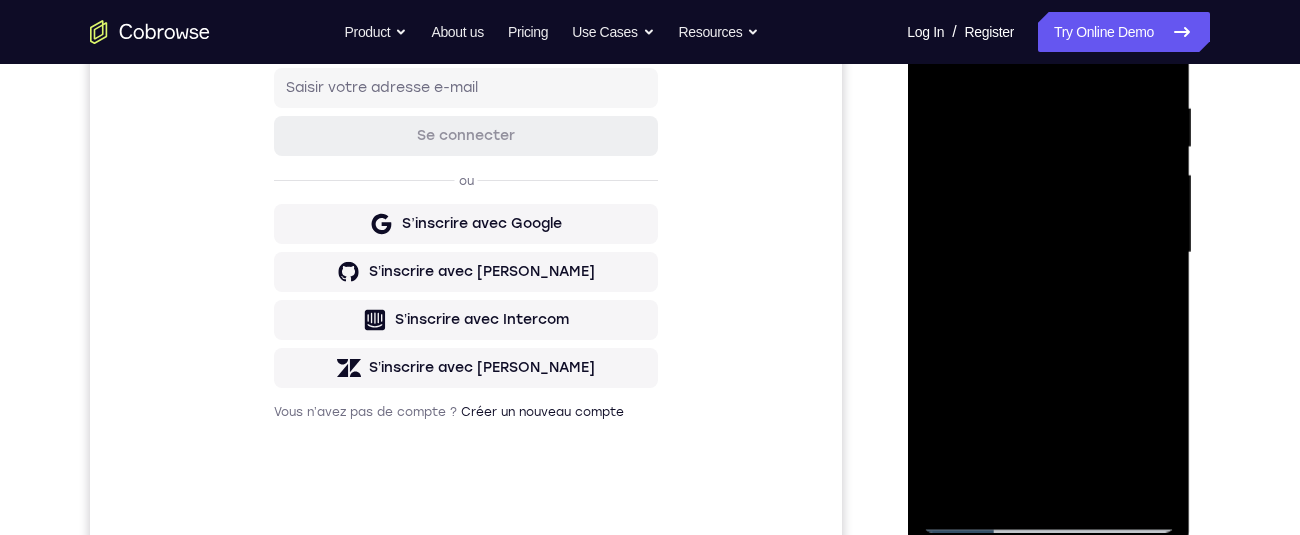 scroll, scrollTop: 309, scrollLeft: 0, axis: vertical 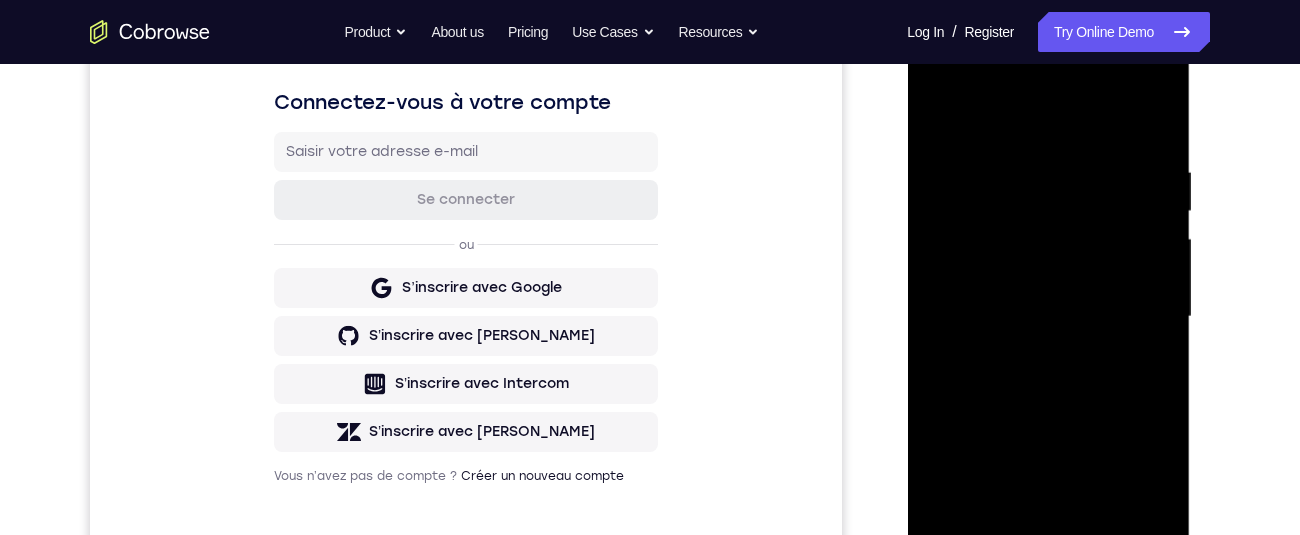click at bounding box center (1048, 317) 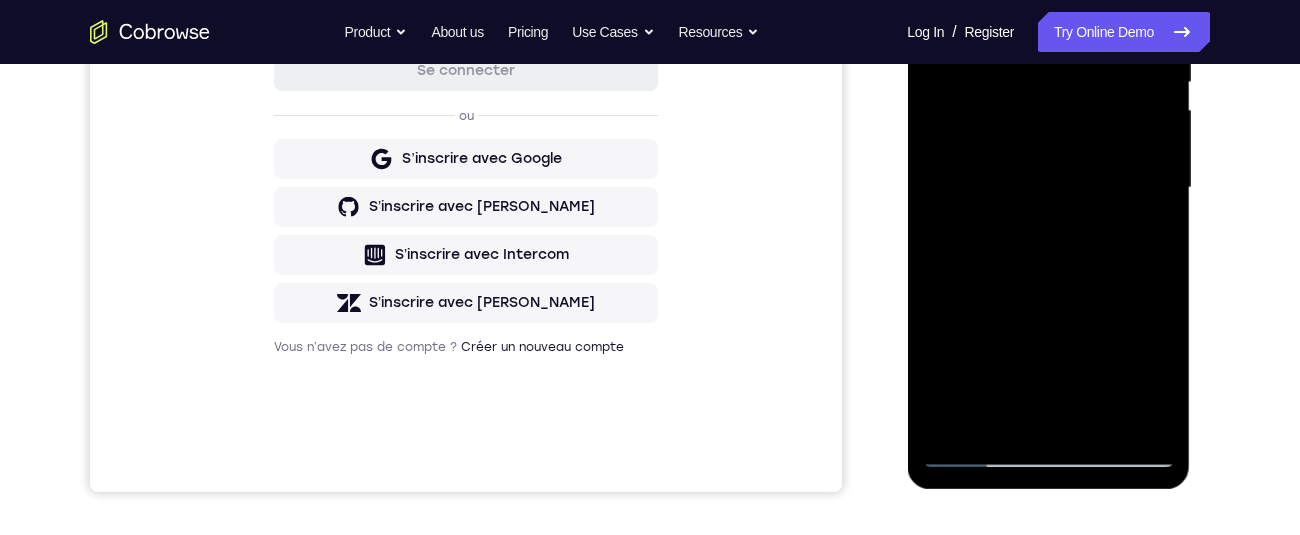 scroll, scrollTop: 436, scrollLeft: 0, axis: vertical 